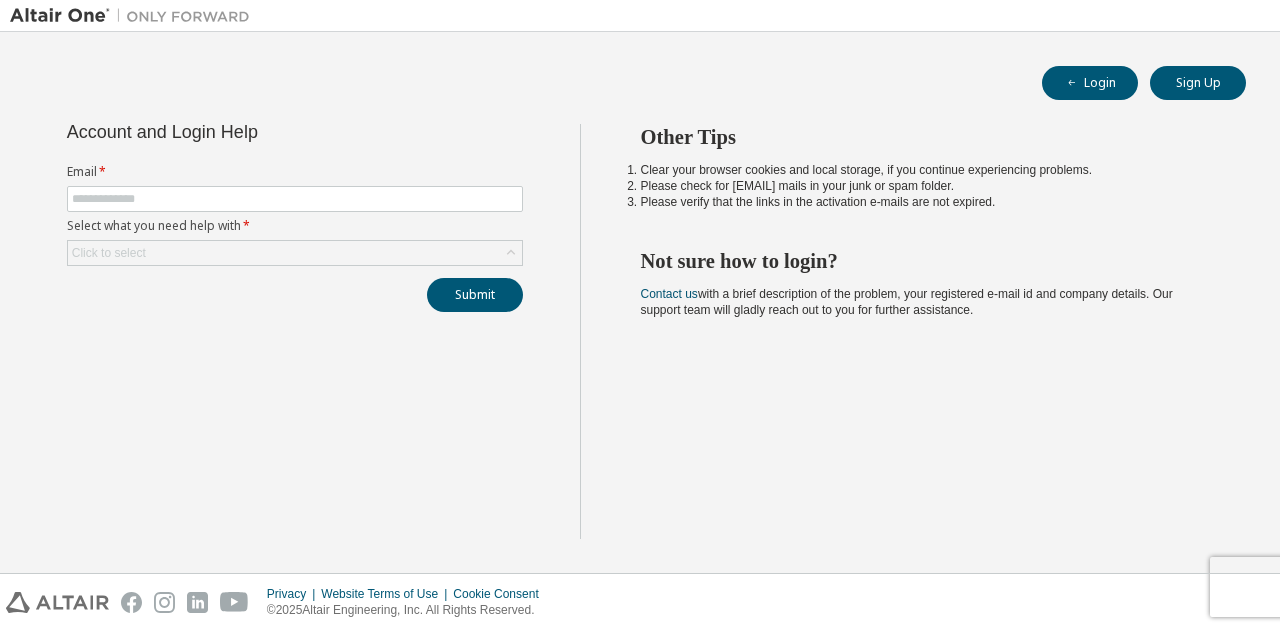 scroll, scrollTop: 0, scrollLeft: 0, axis: both 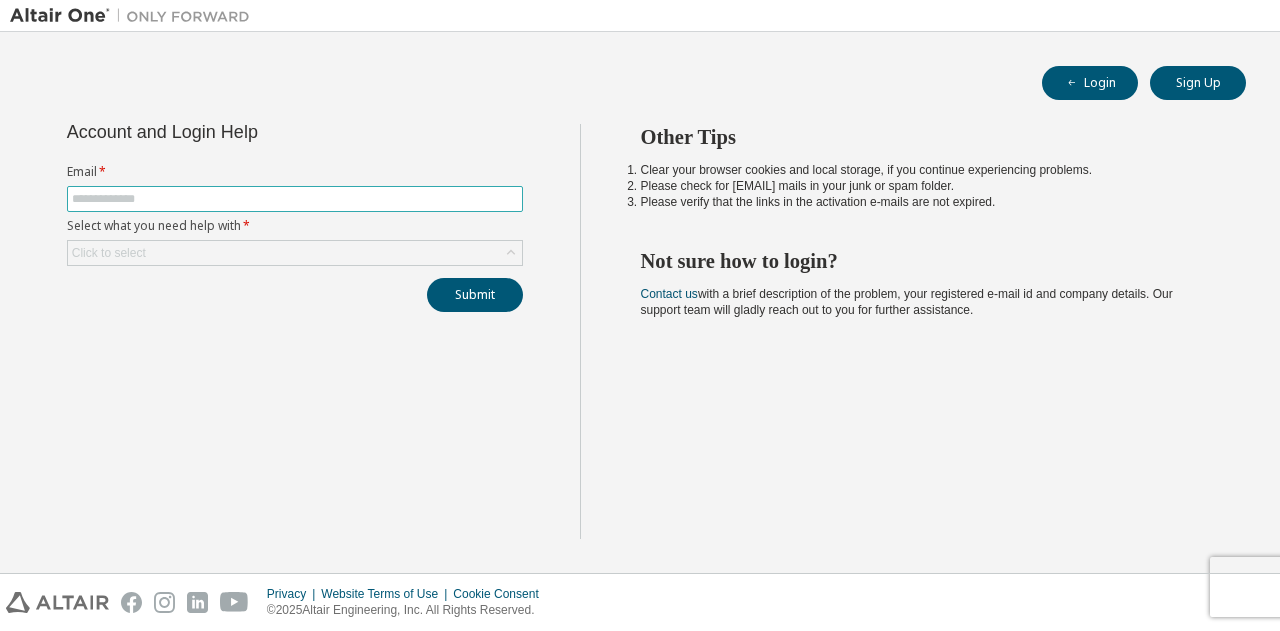 click at bounding box center [295, 199] 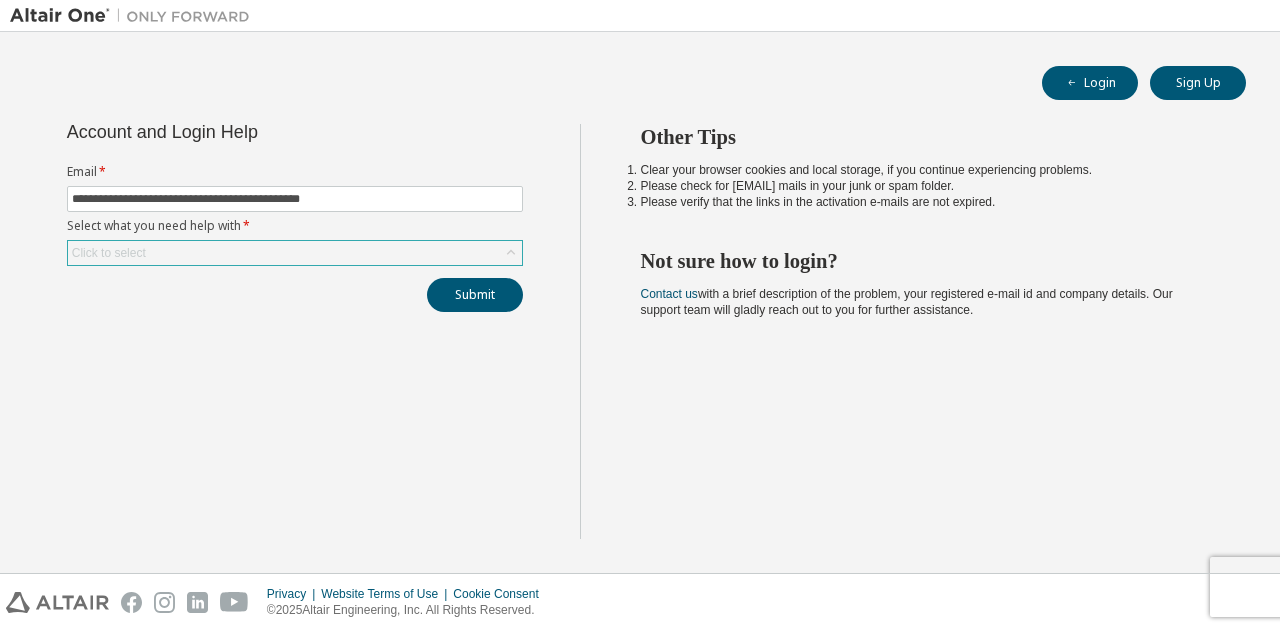 click on "Click to select" at bounding box center [295, 253] 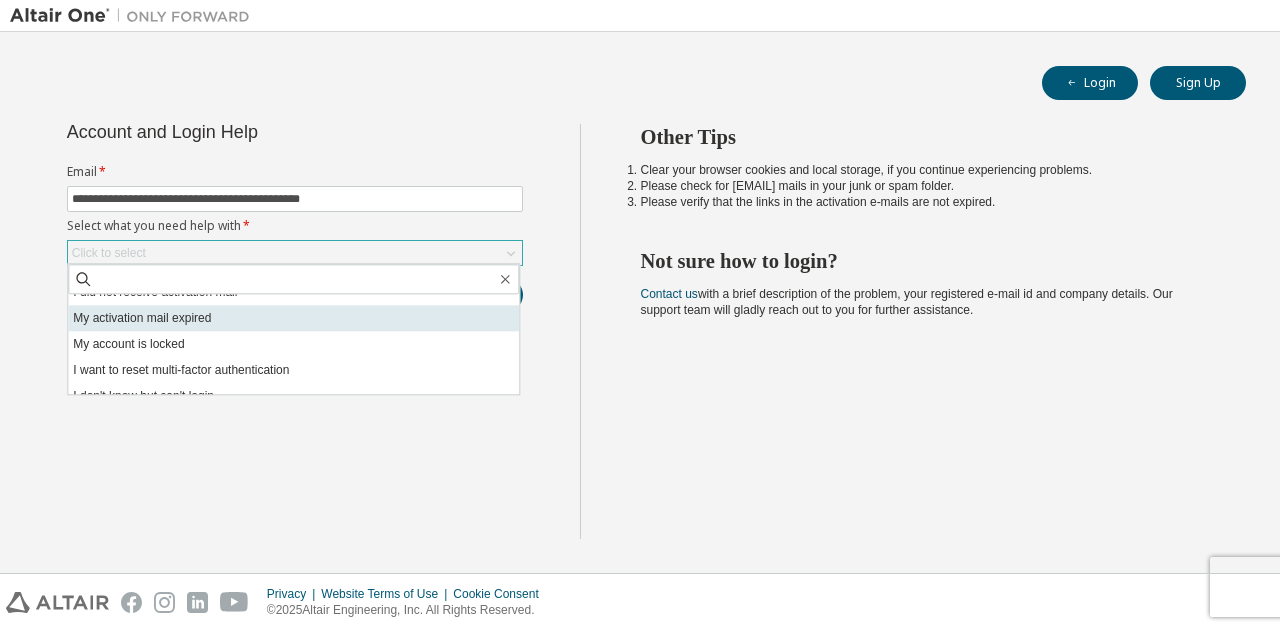 scroll, scrollTop: 56, scrollLeft: 0, axis: vertical 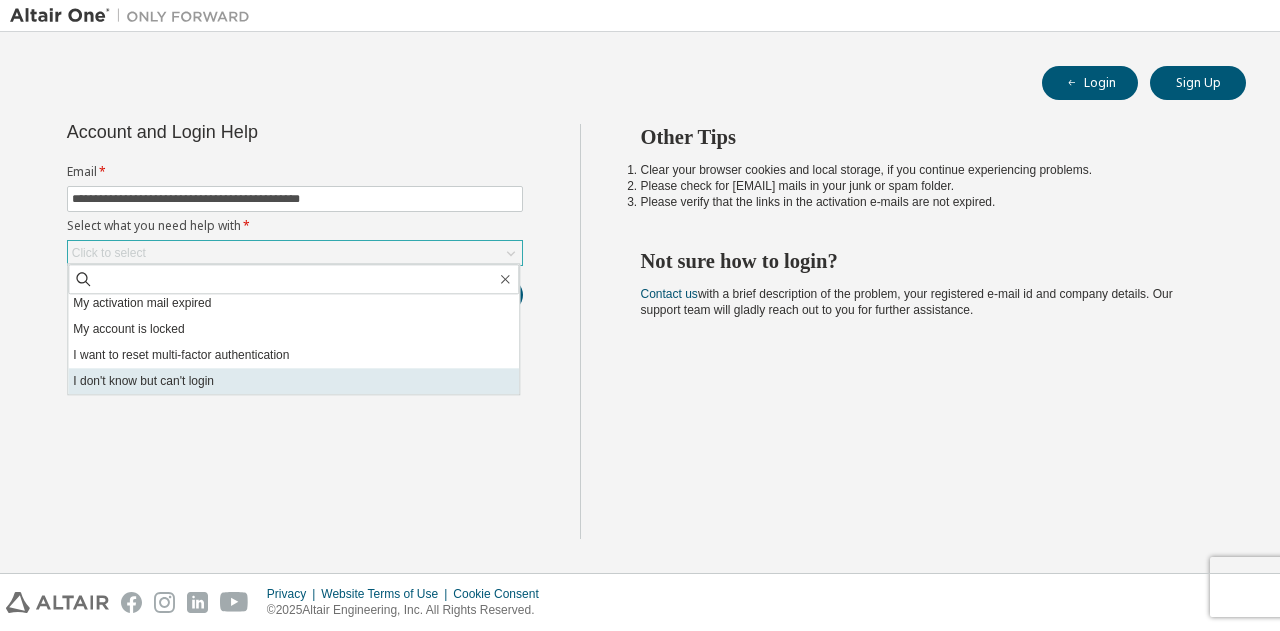 click on "I don't know but can't login" at bounding box center [293, 381] 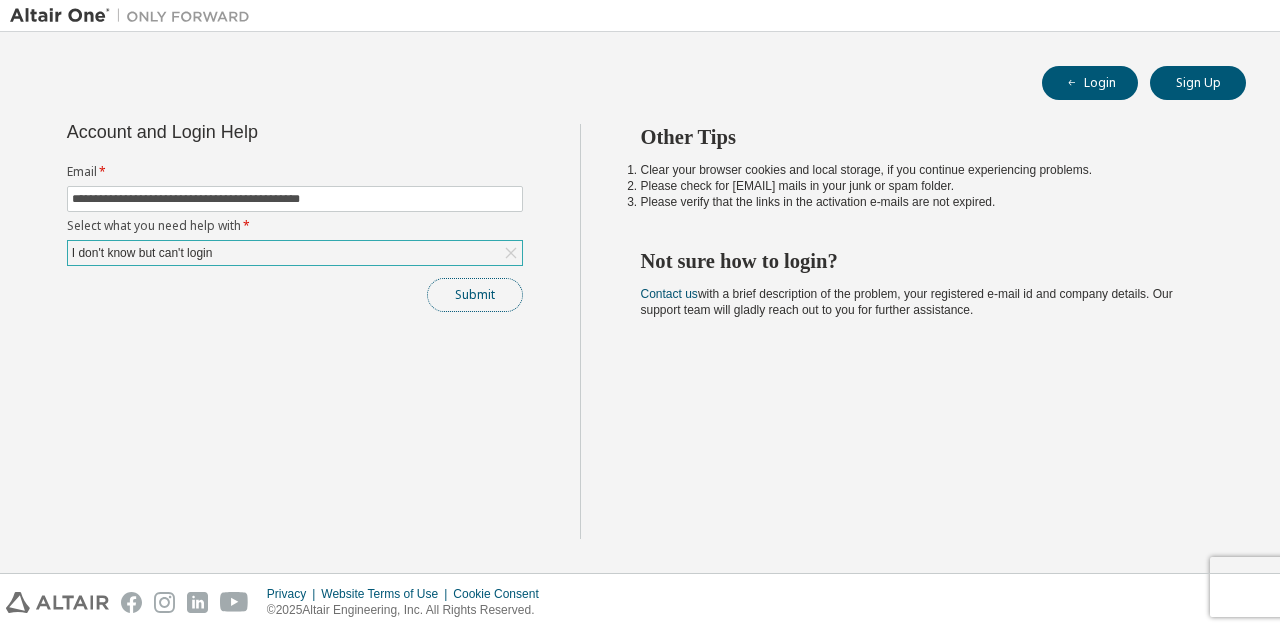 click on "Submit" at bounding box center (475, 295) 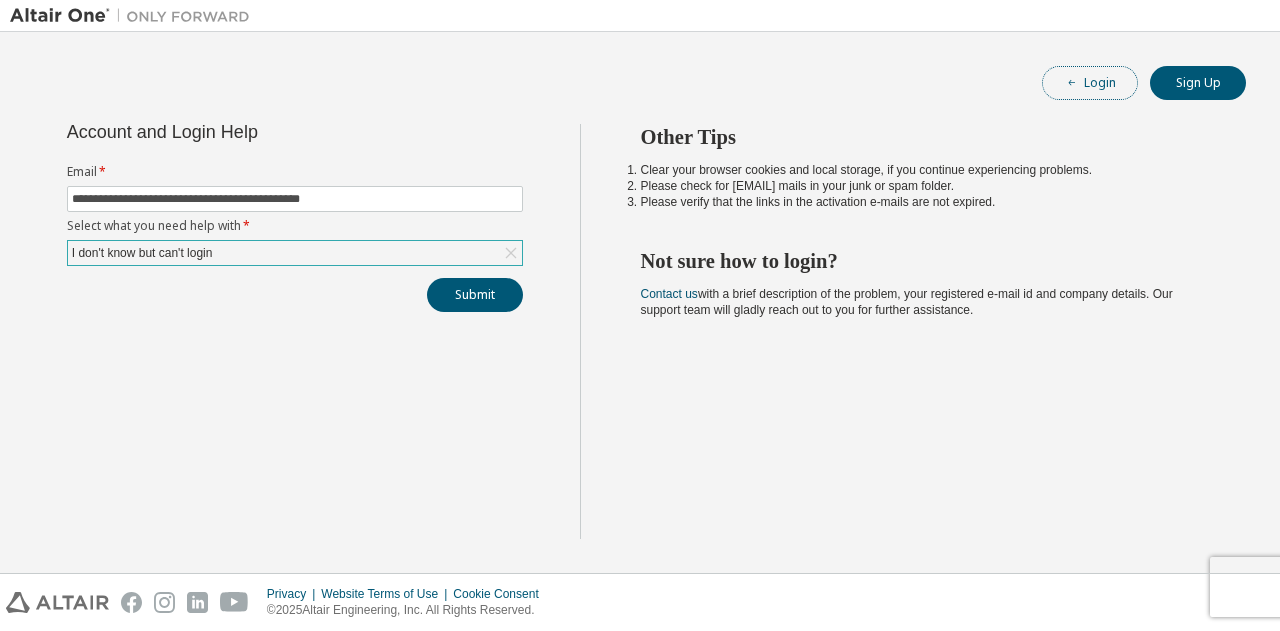click on "Login" at bounding box center (1090, 83) 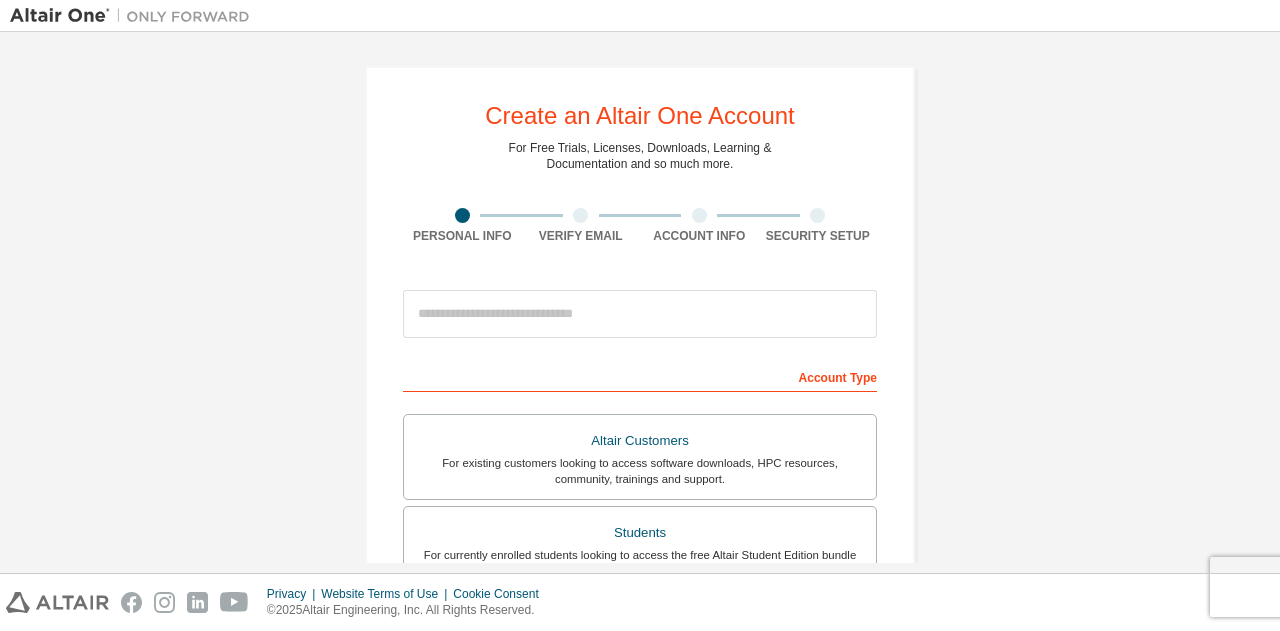 scroll, scrollTop: 0, scrollLeft: 0, axis: both 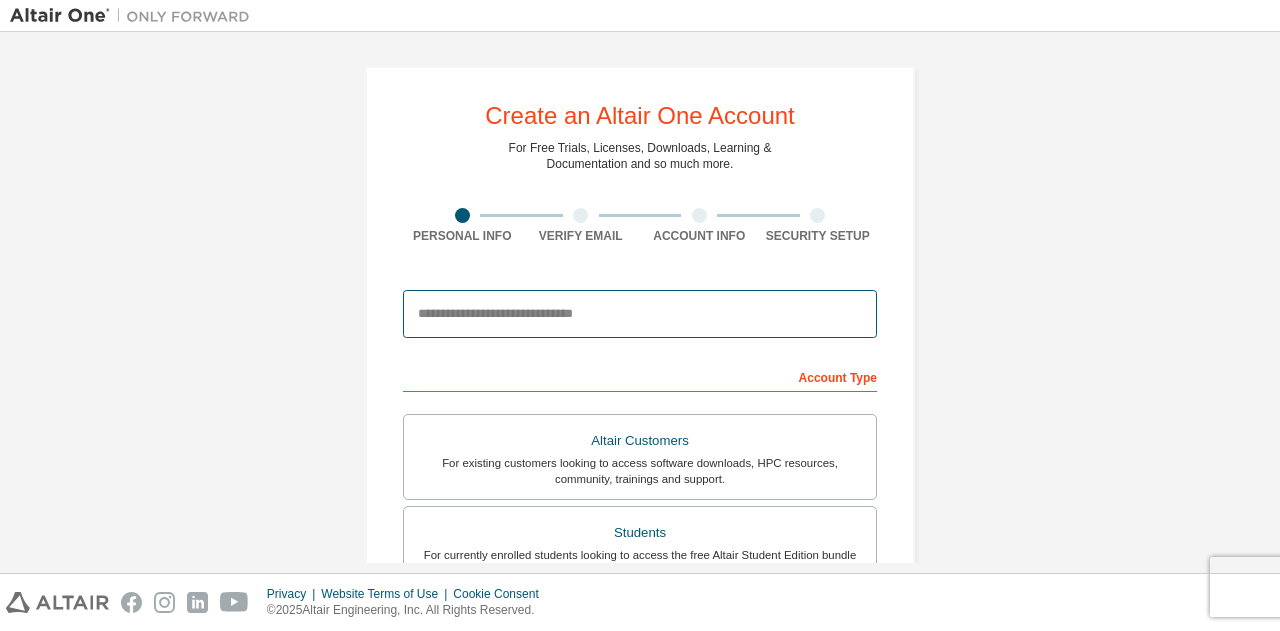 click at bounding box center (640, 314) 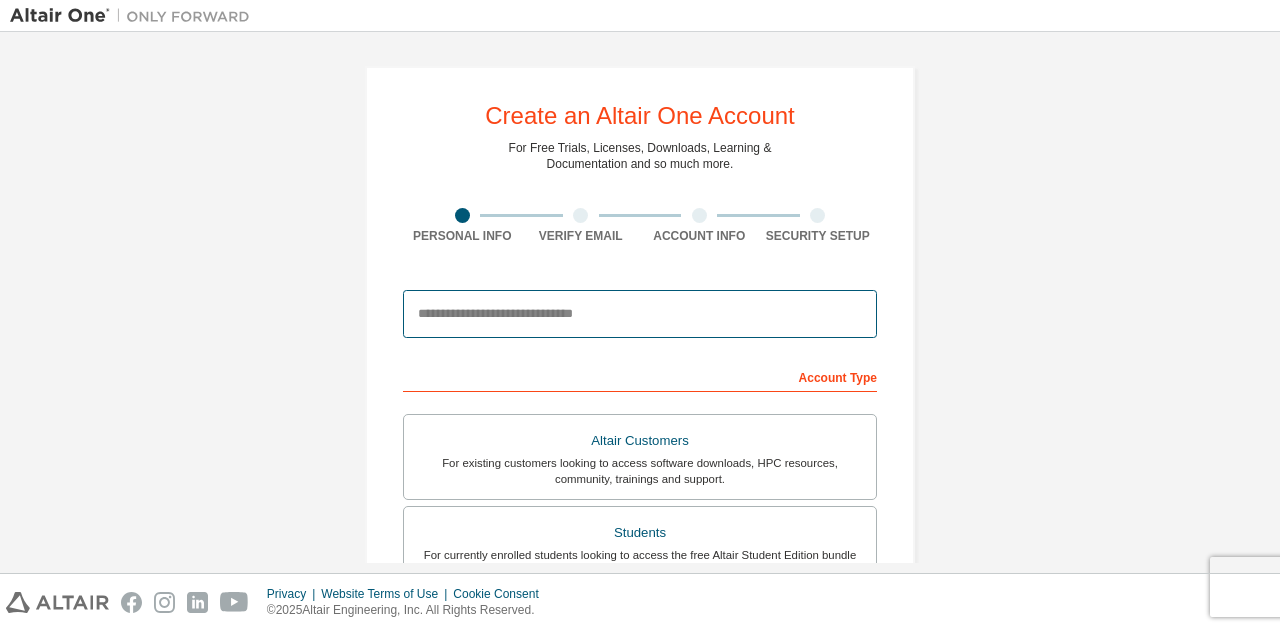 type on "**********" 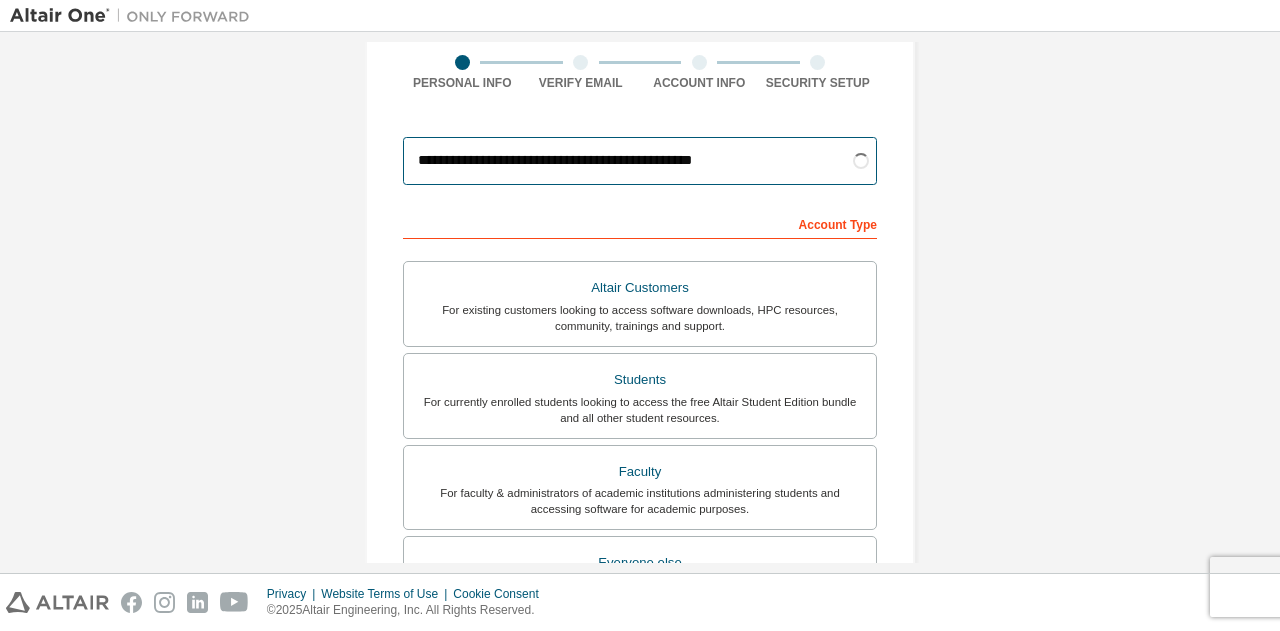 scroll, scrollTop: 159, scrollLeft: 0, axis: vertical 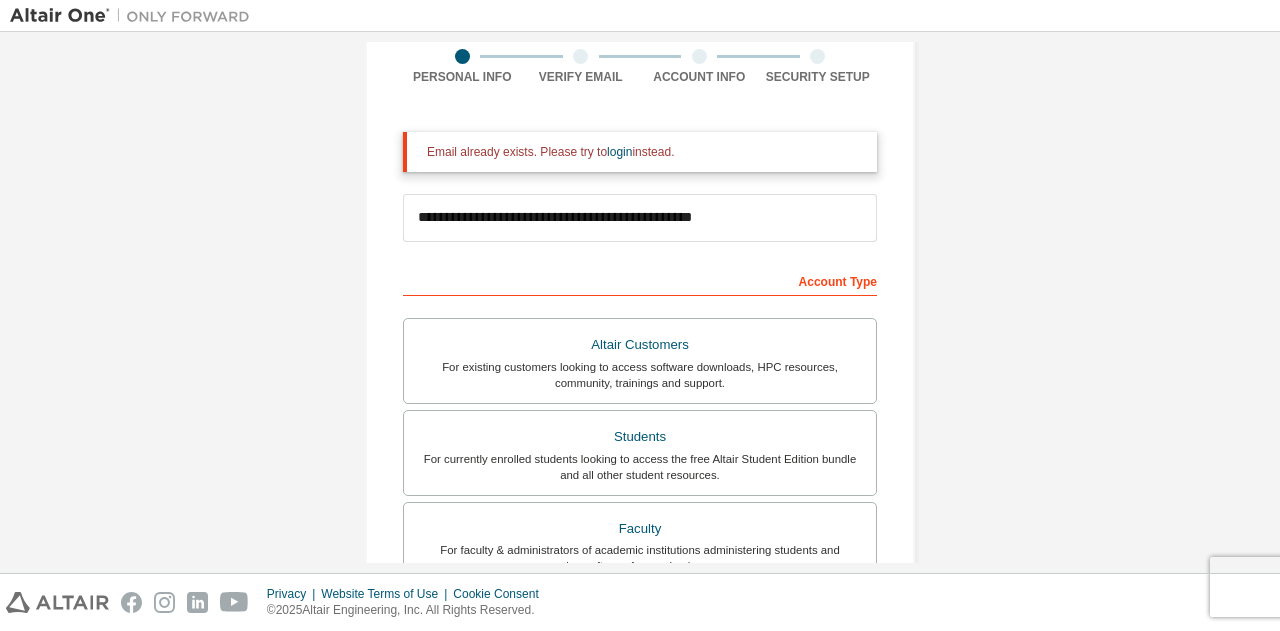 click on "For existing customers looking to access software downloads, HPC resources, community, trainings and support." at bounding box center (640, 375) 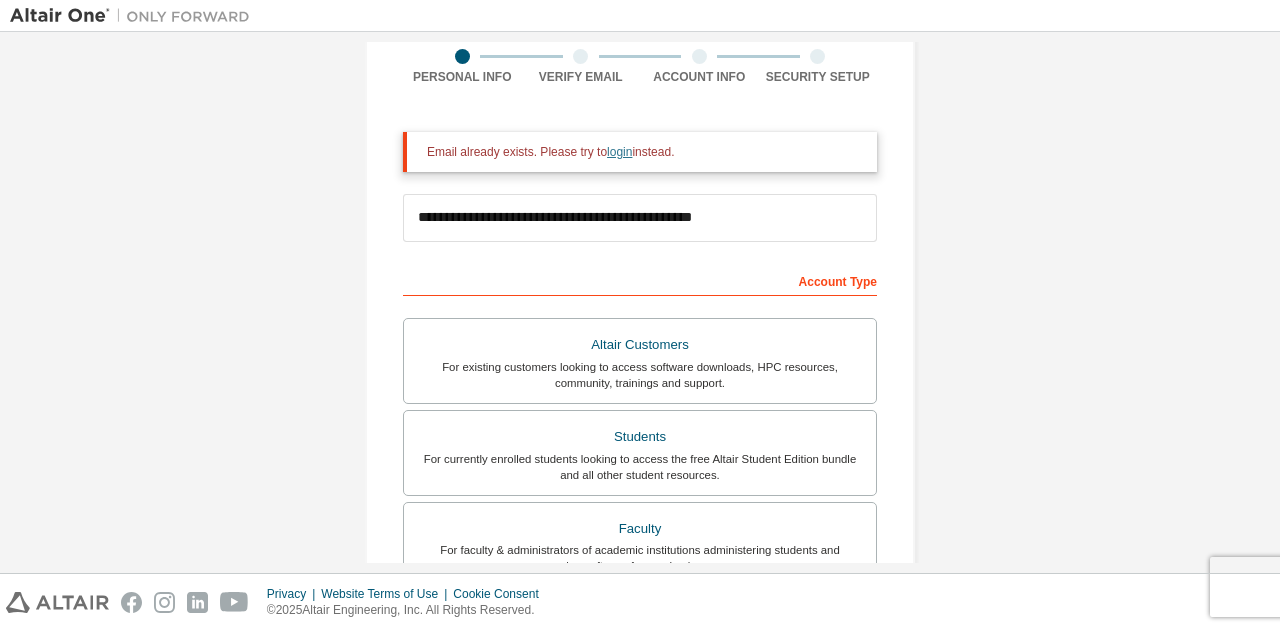 click on "login" at bounding box center (619, 152) 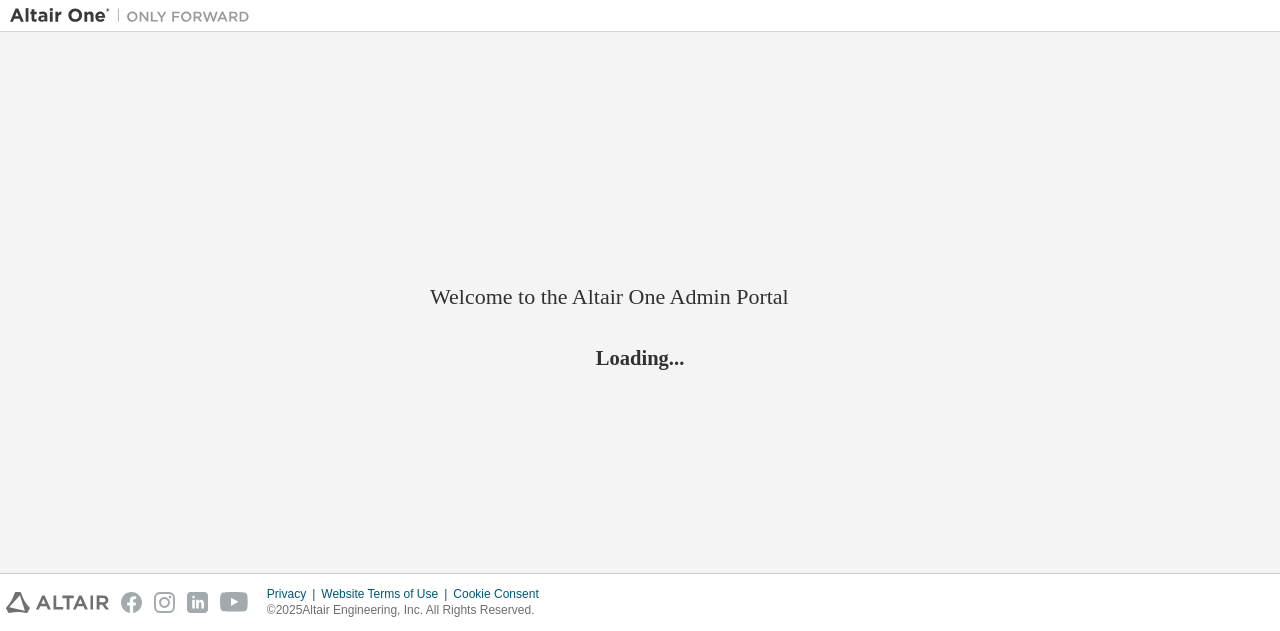 scroll, scrollTop: 0, scrollLeft: 0, axis: both 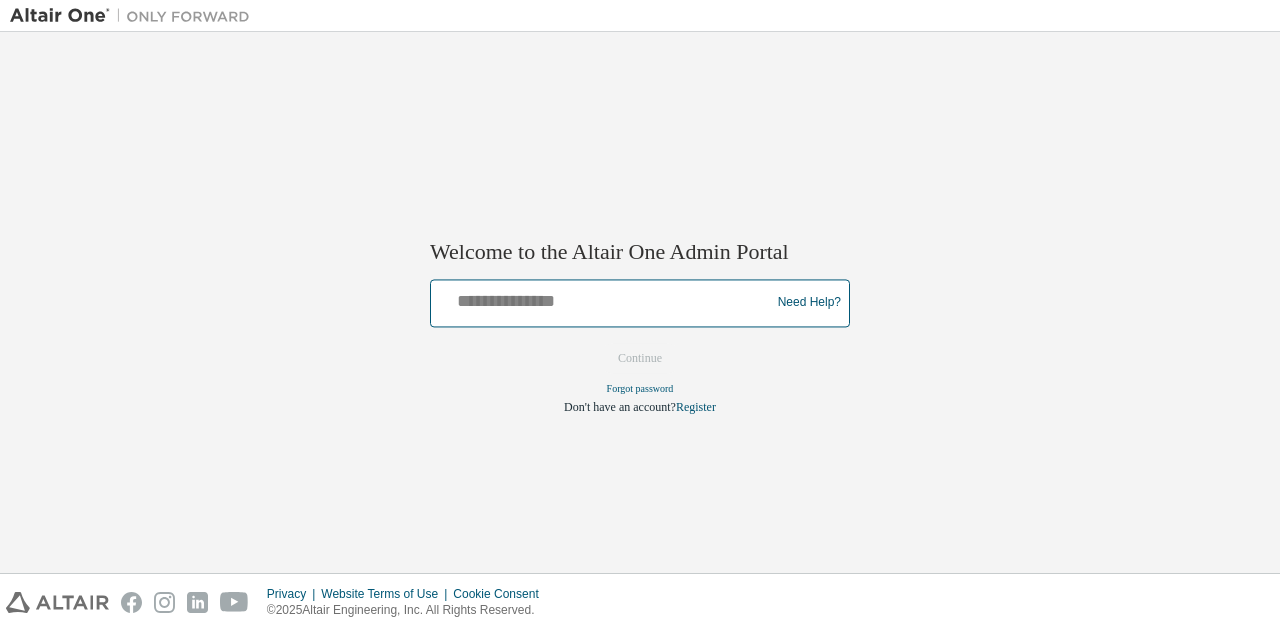 click at bounding box center [603, 298] 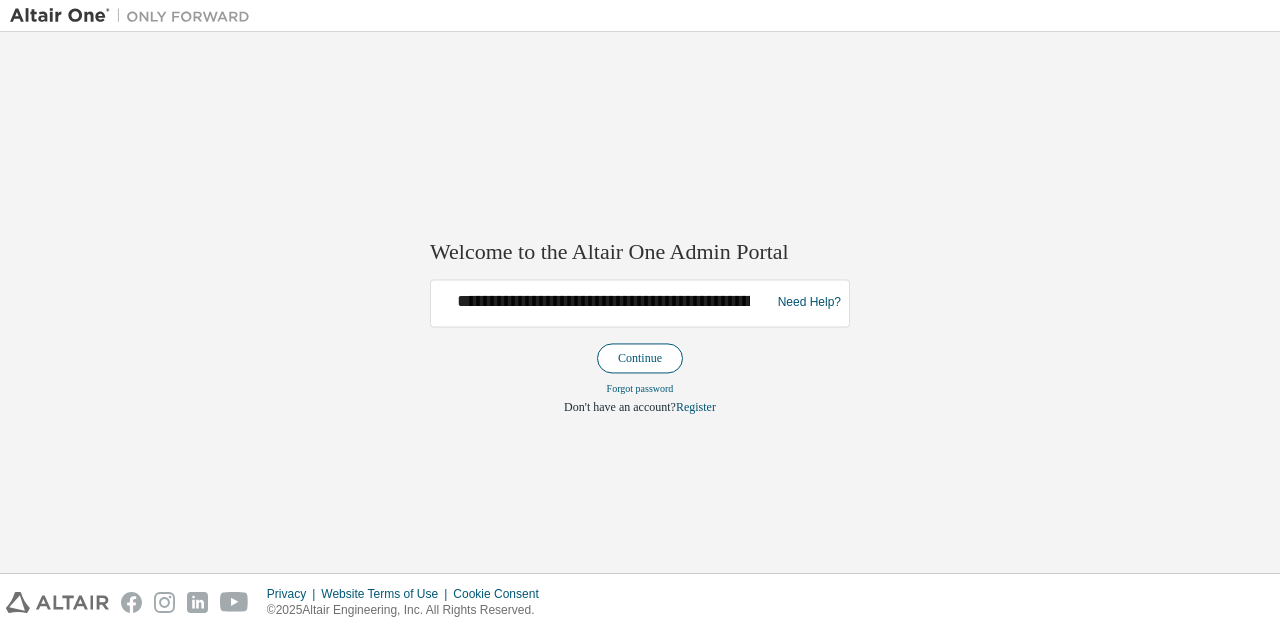 click on "Continue" at bounding box center [640, 358] 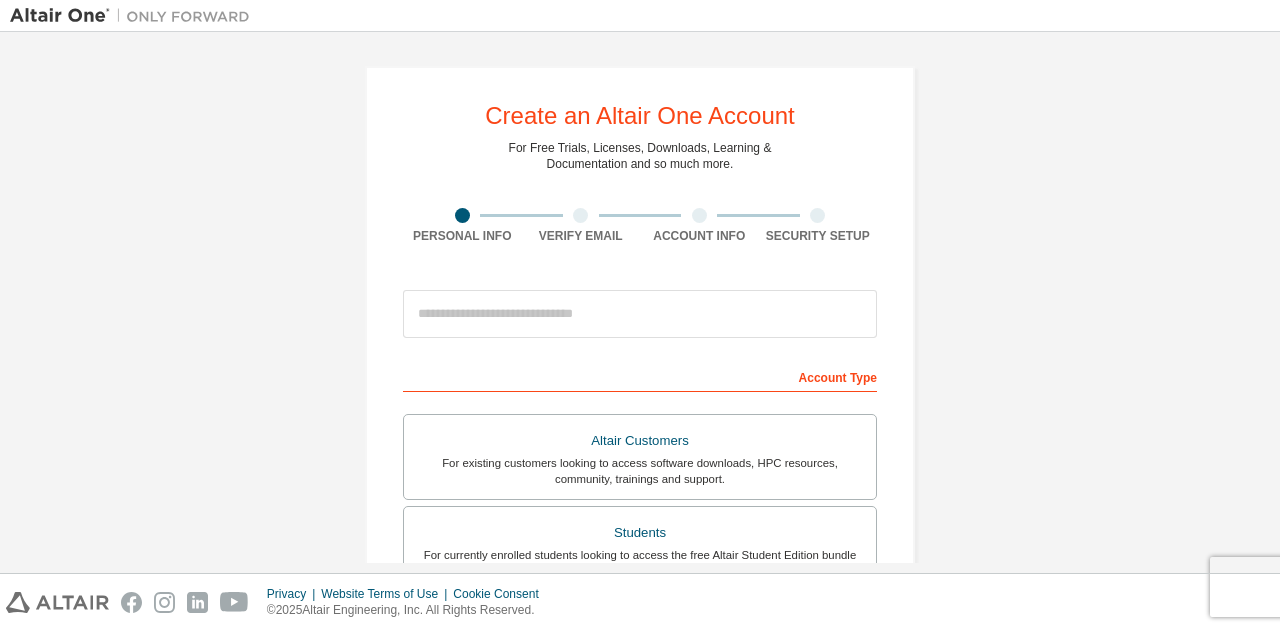 scroll, scrollTop: 0, scrollLeft: 0, axis: both 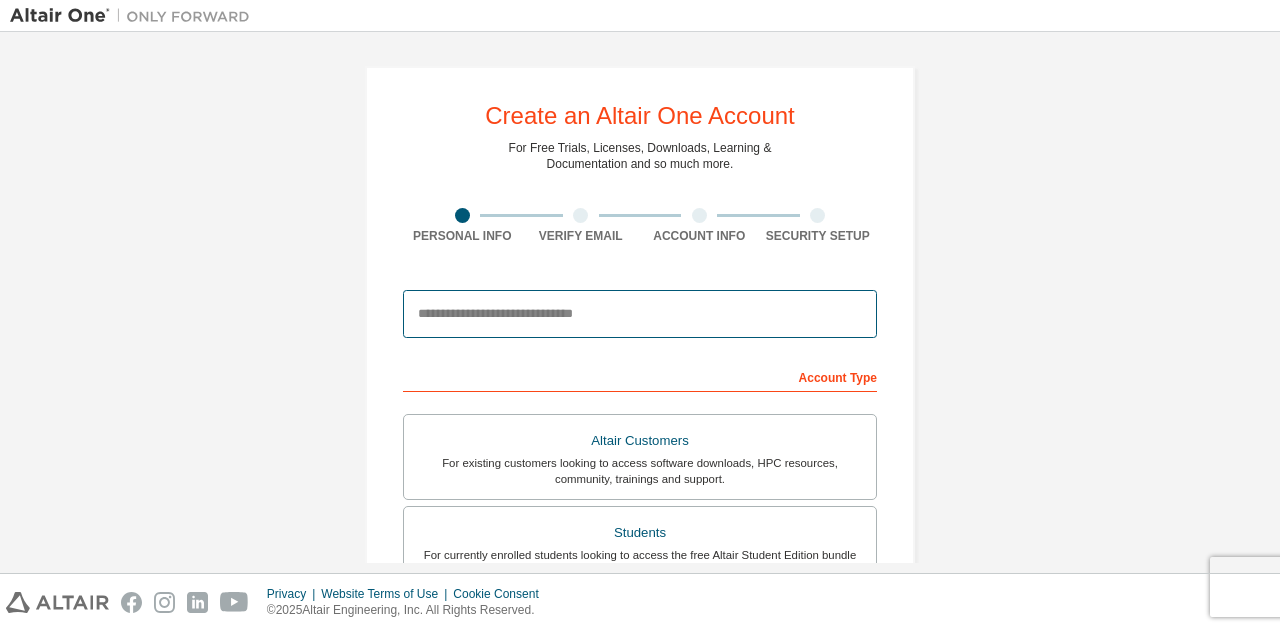 click at bounding box center [640, 314] 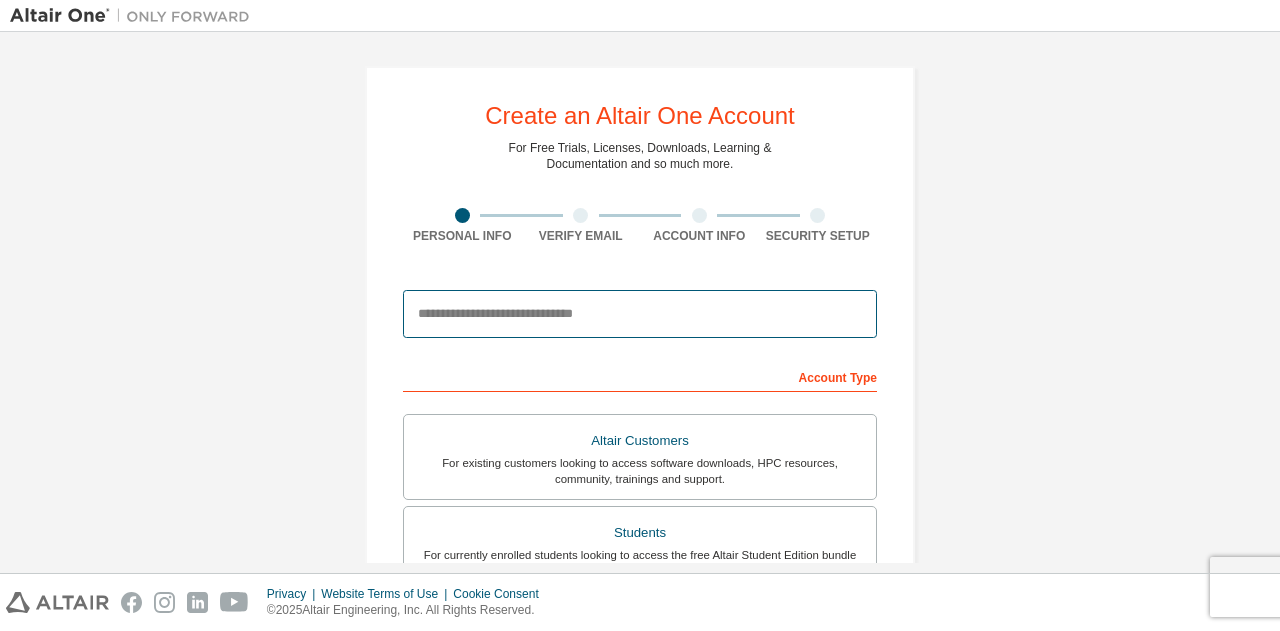type on "**********" 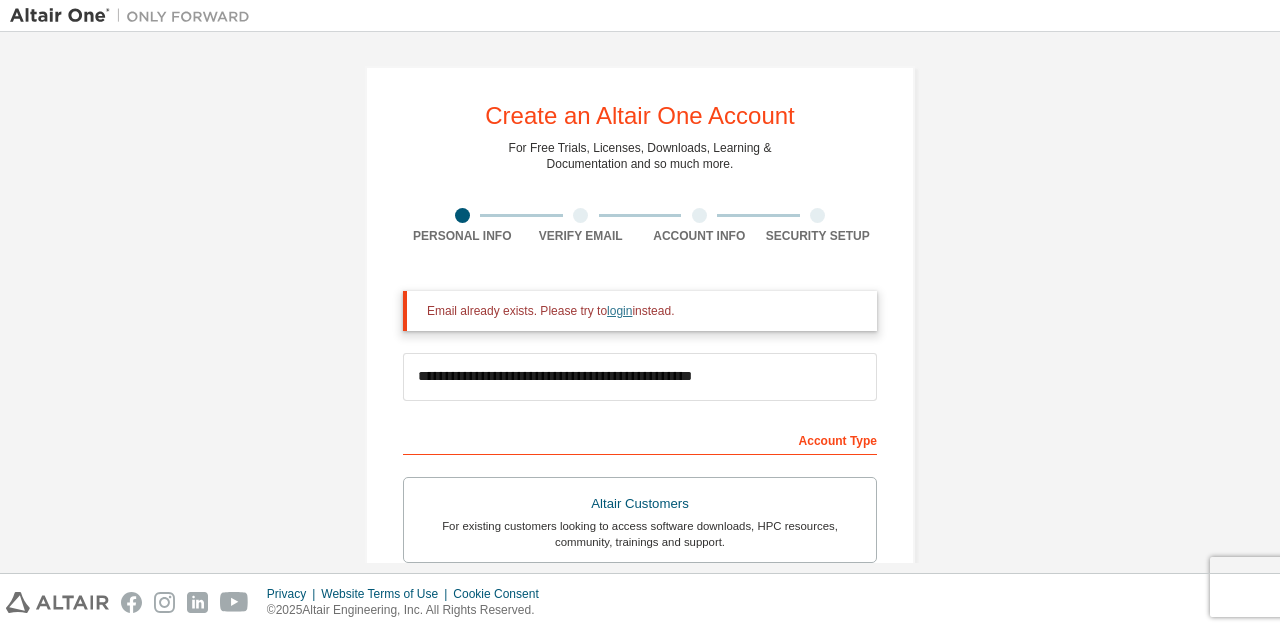 click on "login" at bounding box center [619, 311] 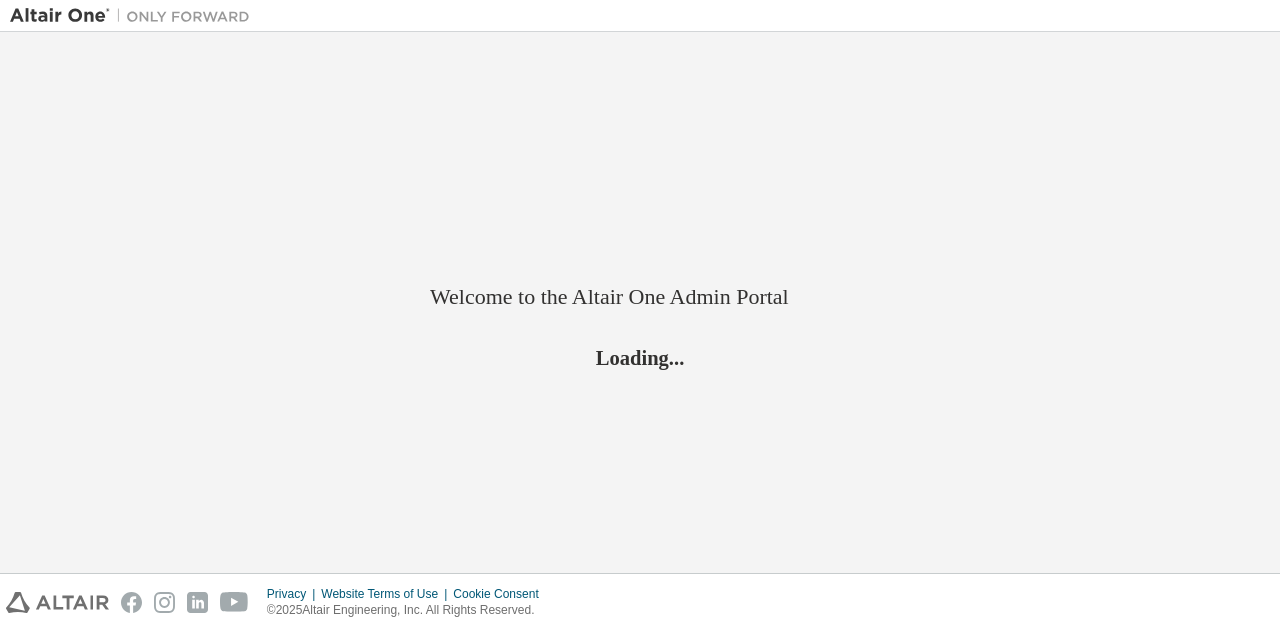 scroll, scrollTop: 0, scrollLeft: 0, axis: both 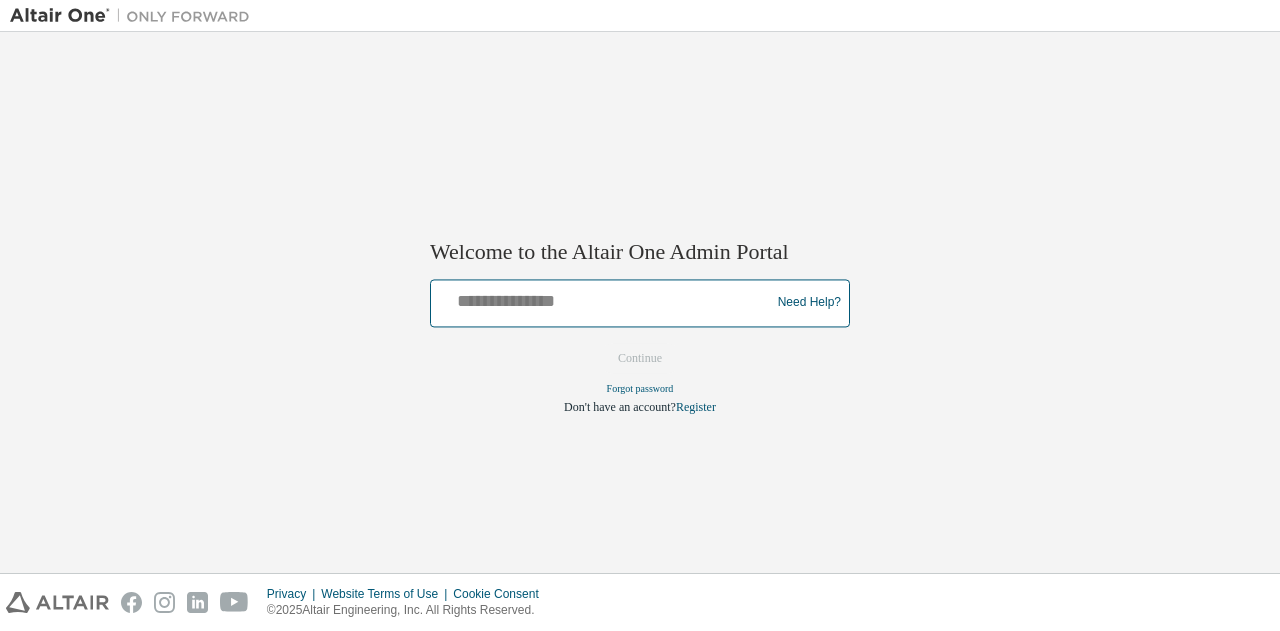 click at bounding box center [603, 298] 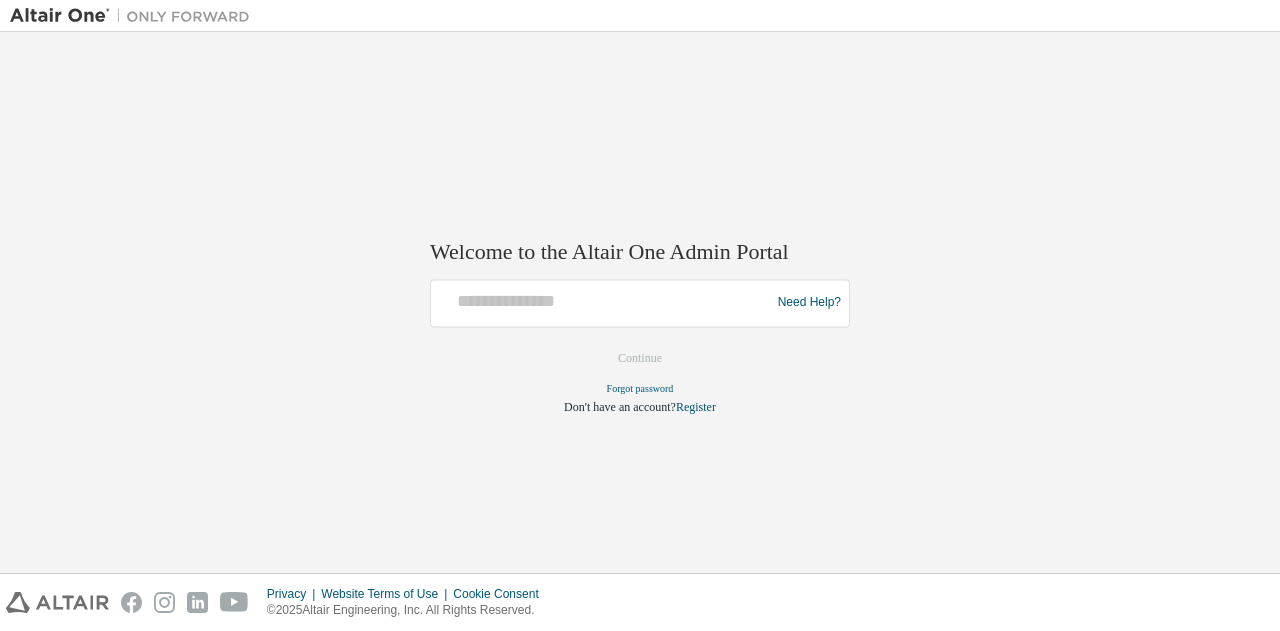 click on "Welcome to the Altair One Admin Portal Need Help? Please make sure that you provide your Global Login as
email (e.g. @europe.altair.com, @asiapac.altair.com) Please enter a valid e-mail address. Continue Forgot password Don't have an account?  Register" at bounding box center [640, 302] 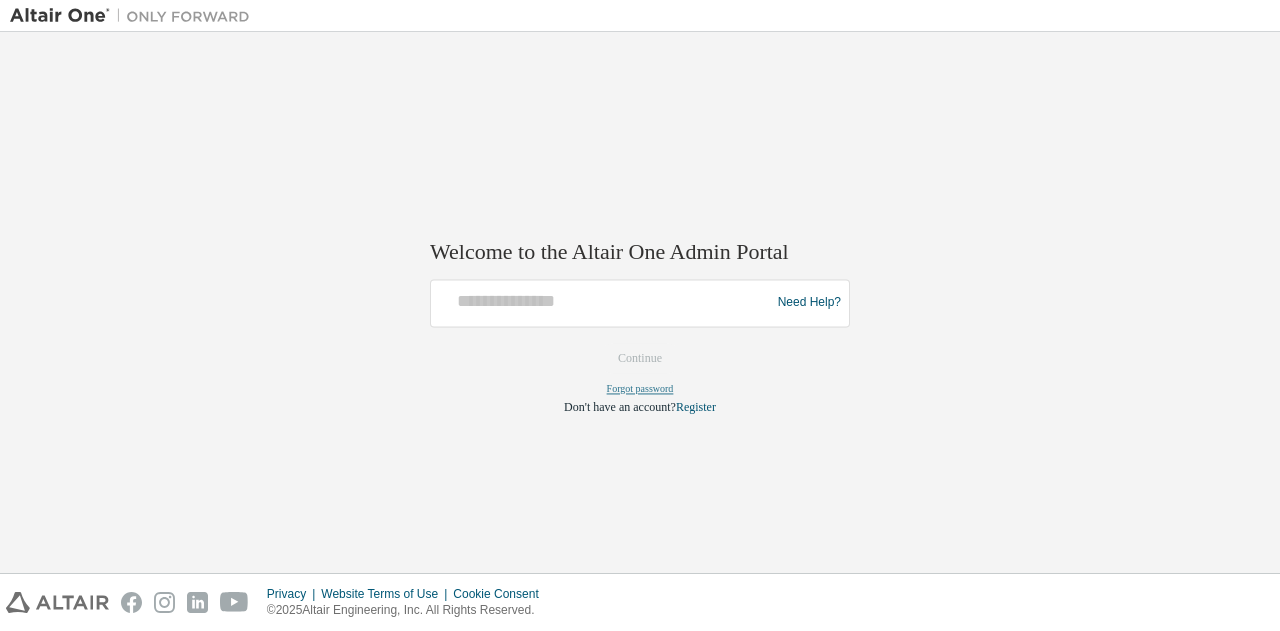 click on "Forgot password" at bounding box center (640, 388) 